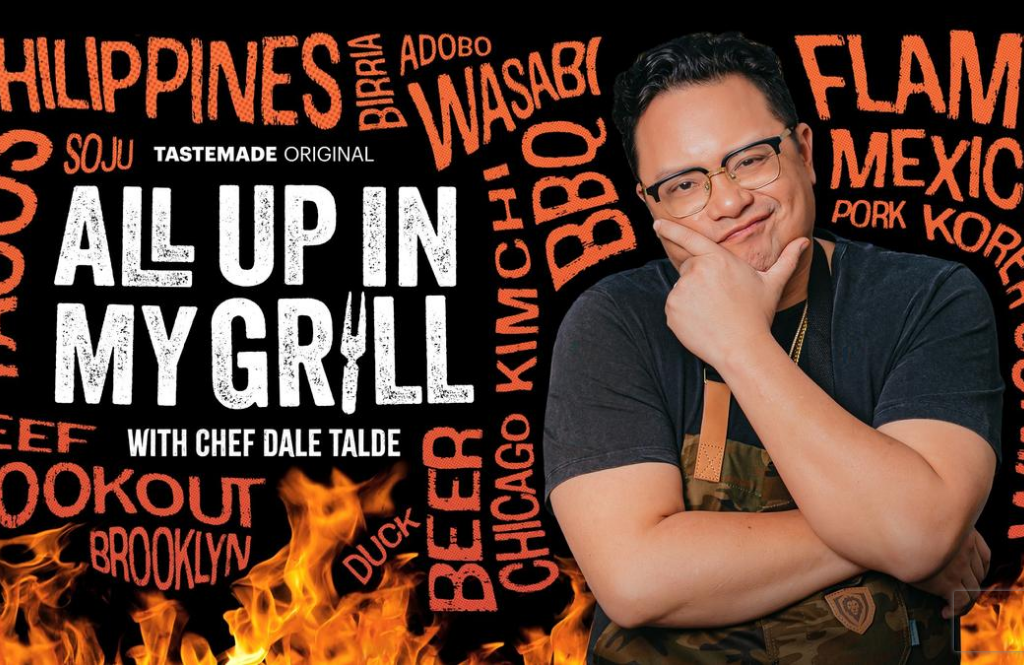 scroll, scrollTop: 0, scrollLeft: 0, axis: both 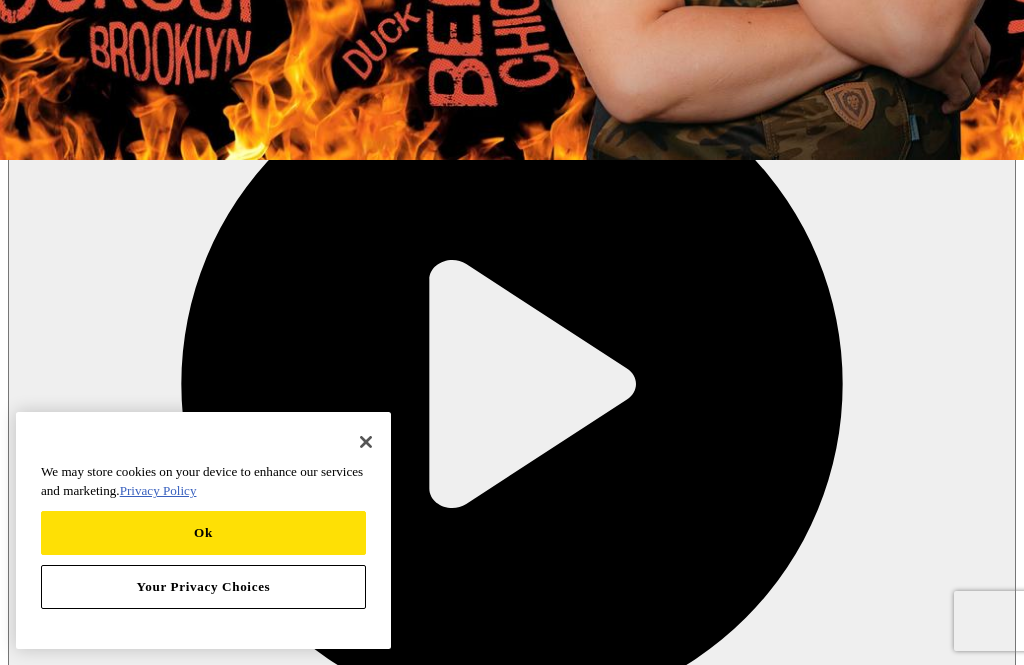 click on "Episodes Season 4 Sizzlin' Summer Fruits All Up In My Grill S4 - E8 Dale harvests seasonal fruits to bring your grill to the next level this summer. Street Eats off the Grill All Up In My Grill S4 - E7 Dale brings the flavors of his travels to the grill turning up the heat on adventure. Grilled Loco Moco and Huli Huli Chicken All Up In My Grill S4 - E6 Dale brings the best of the island cookouts with salty and sweet nostalgic flavors. World of Burgers! All Up In My Grill S4 - E5 Burger day will never be the same when Dale brings global flavor, three ways with an espresso martini shake. Caribbean Latin BBQ All Up In My Grill S4 - E4 Dale combines roast pork shoulder, coconut rice, and a charred banana for an island getaway at the grill. Wok Cooking On A Charcoal Grill All Up In My Grill S4 - E3 Dale melds the magic of the wok to the heat of the grill. The result? Fireworks for everyone’s taste buds. Yakitori and More-Y All Up In My Grill S4 - E2 The Art of Open Fire Cooking All Up In My Grill S4 - E1" at bounding box center [512, 1558] 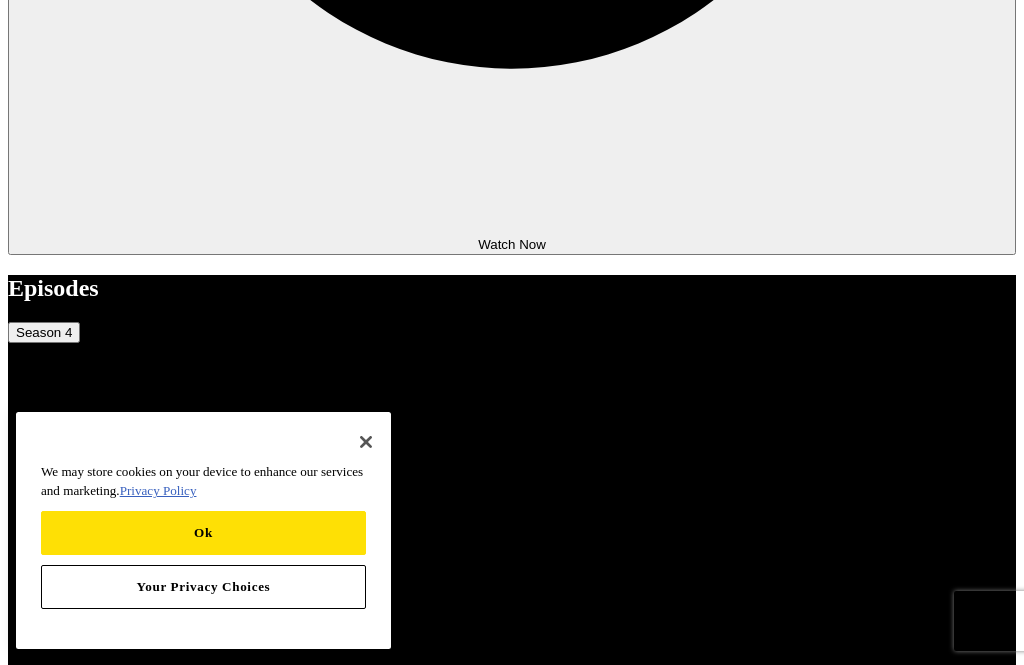 scroll, scrollTop: 1150, scrollLeft: 0, axis: vertical 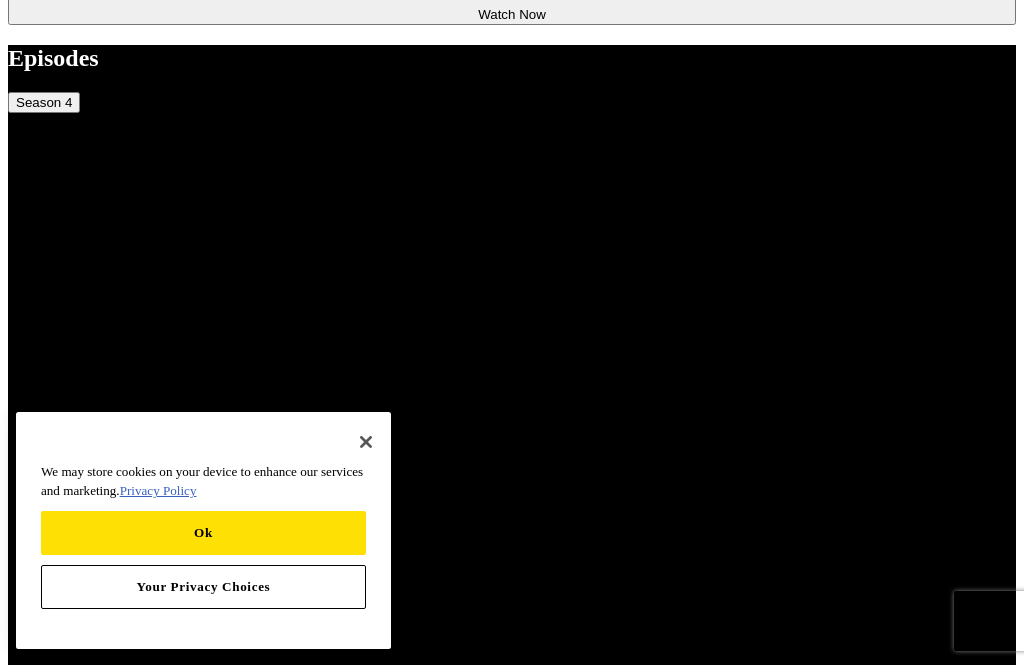 click at bounding box center [16, 4360] 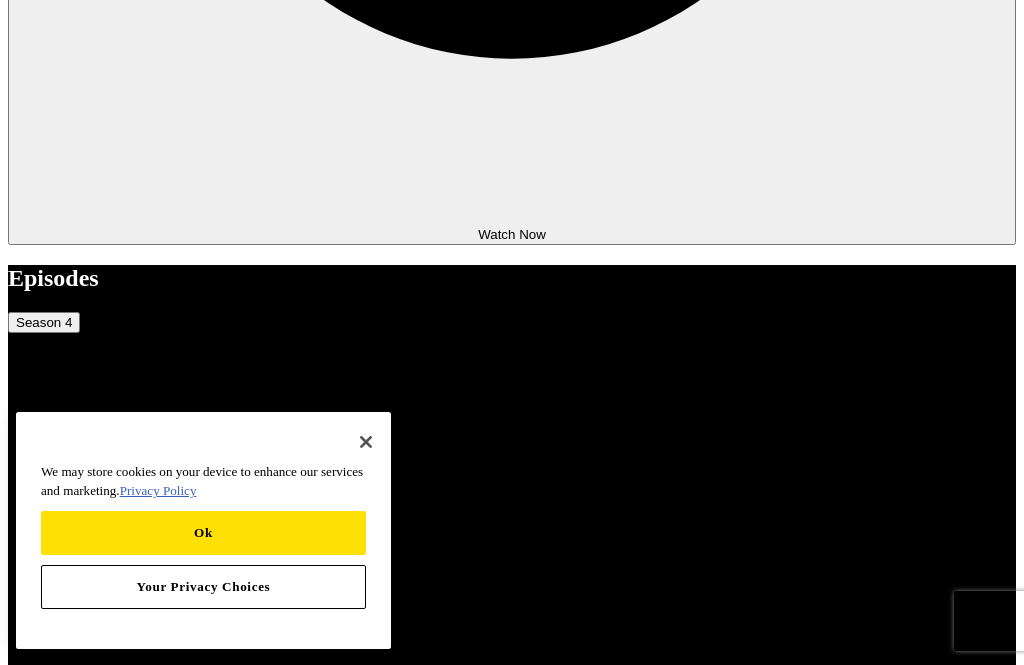 scroll, scrollTop: 1157, scrollLeft: 0, axis: vertical 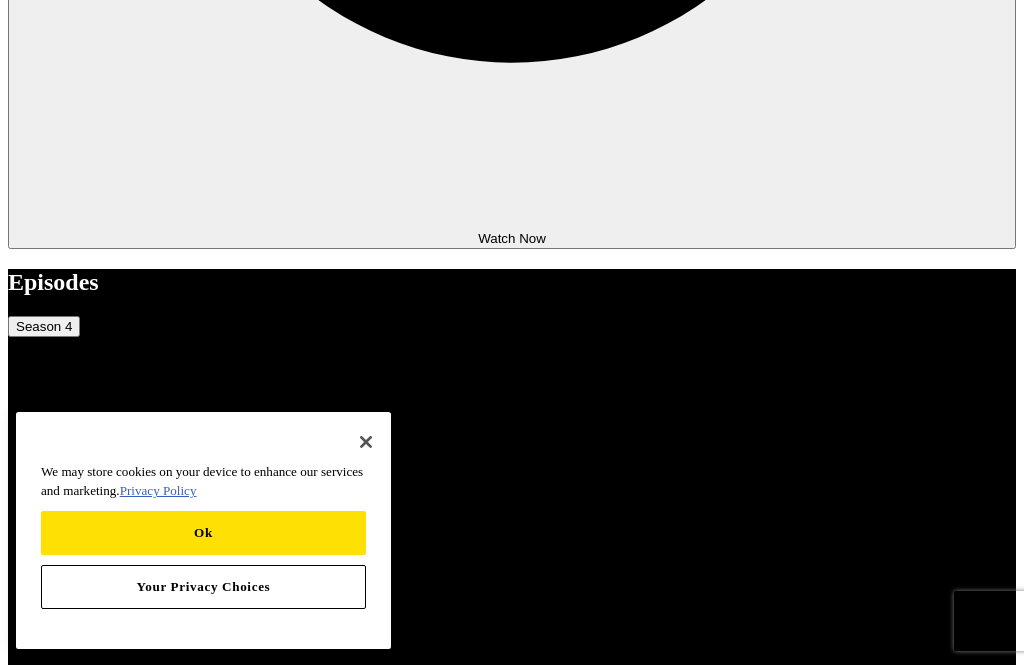 click on "Season 3" at bounding box center (564, 513) 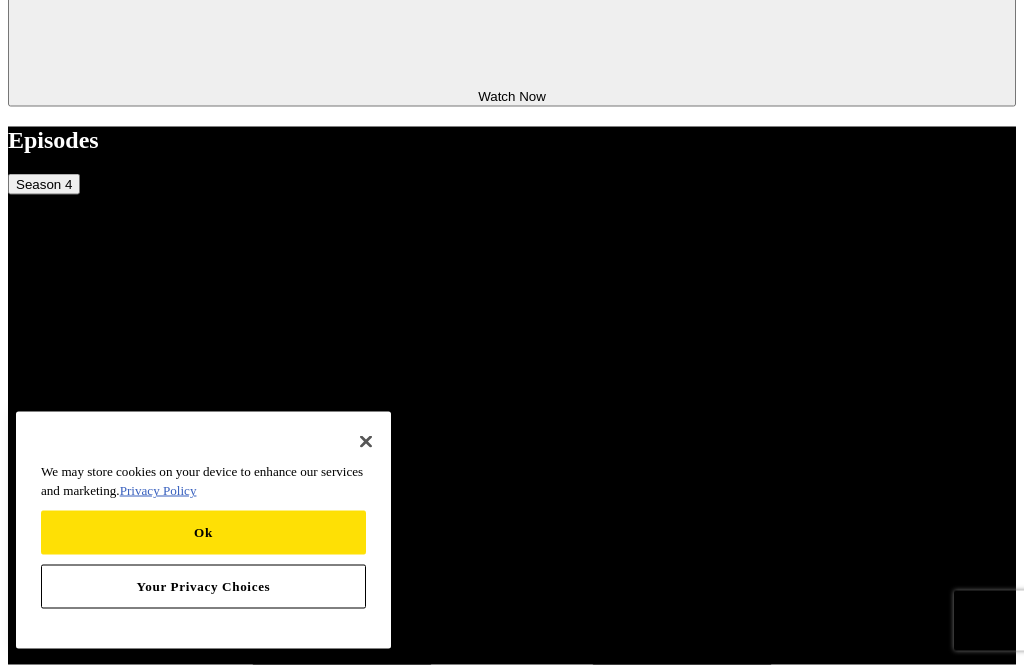 scroll, scrollTop: 1304, scrollLeft: 0, axis: vertical 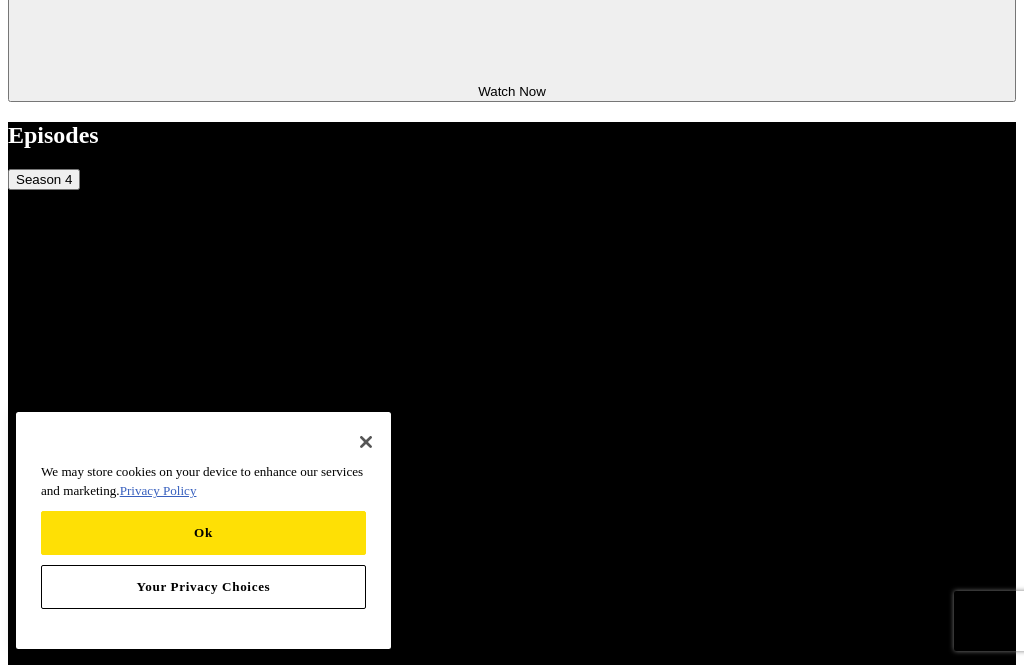 click on "Recipes From the Show Season 3 All Episodes Chicago-Style Tavern Pie with Sausage, Onion, and Ranch Dressing 5h 50m Grilled Pizza Pocket with Pepperoni & Pickled Chili Peppers 1h 5m Chicken Wings a la Pizzaiola 35 mins Zesty Grilled Caesar Salad 27 mins Grilled Chicken Parmesan 50 mins Grilled Cheese with Roasted Tomato Soup 30 mins Spiced Apple Pancakes with Coconut Brown Butter Syrup (1) 35 mins S'mores Hazelnut Jam Sammies 18 mins Supreme Fried Rice with Shrimp, Chicken, Bacon, Pickled Raisins & Jalapenos 40 mins View All Recipes From This Show" at bounding box center [512, 3044] 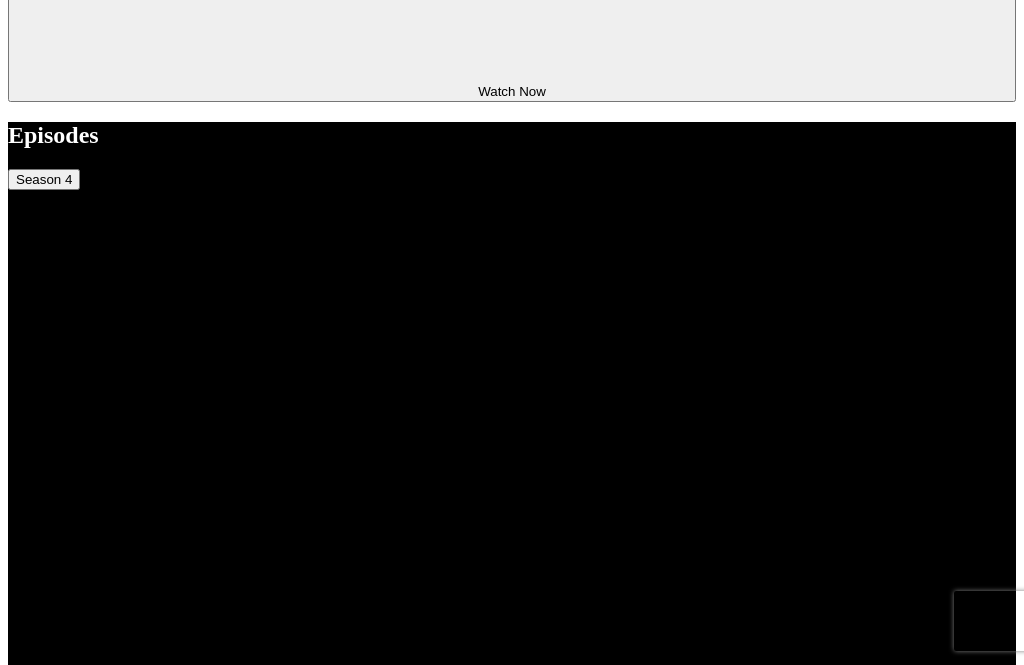 click at bounding box center (16, 4419) 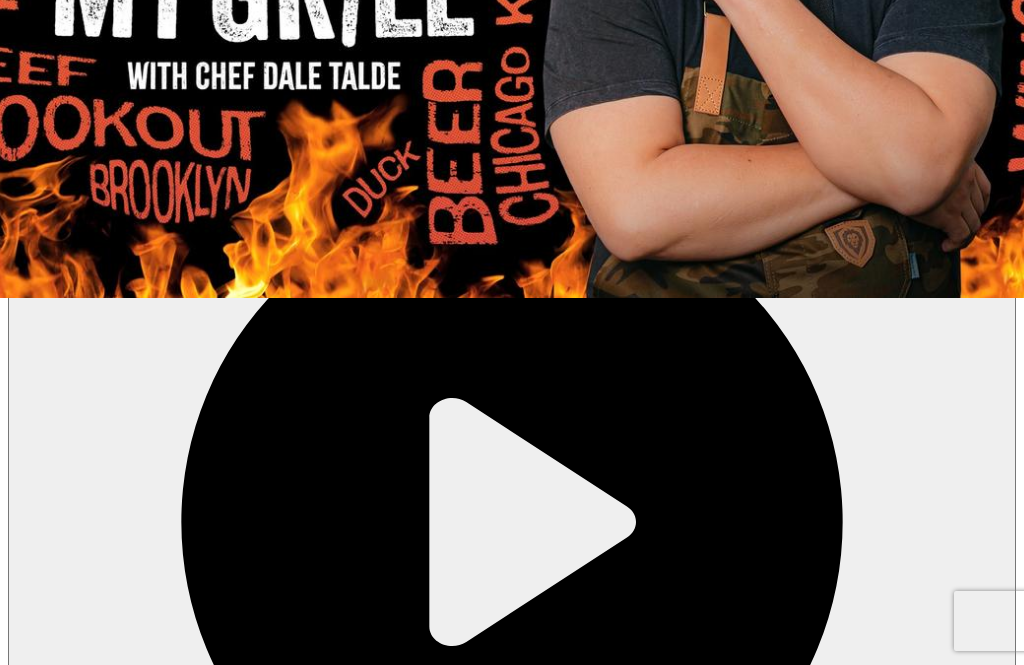 scroll, scrollTop: 365, scrollLeft: 0, axis: vertical 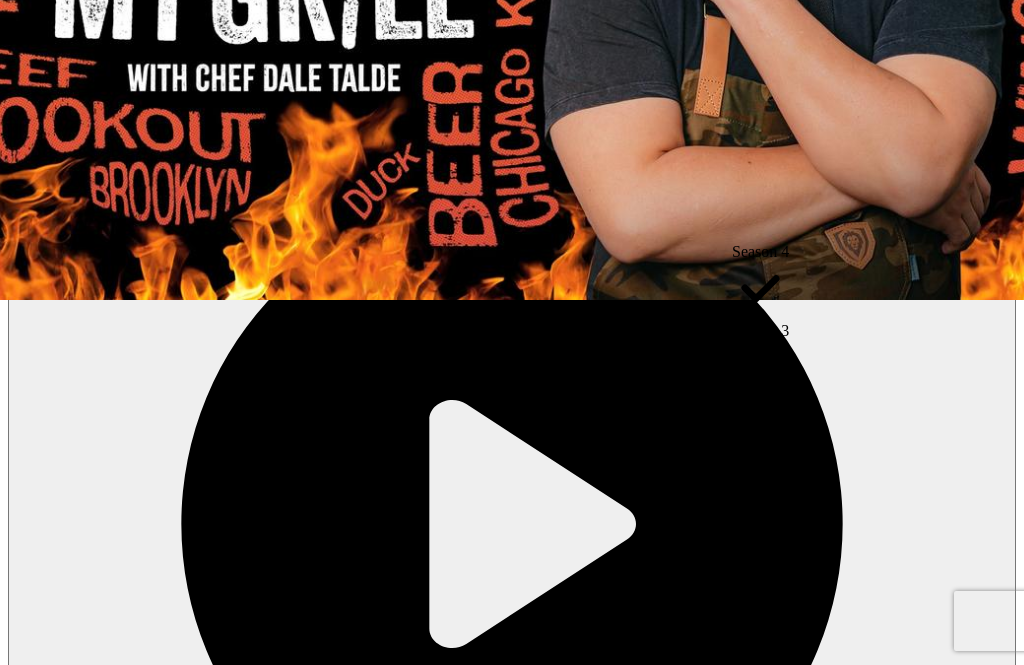 click on "Season 3" at bounding box center [760, 361] 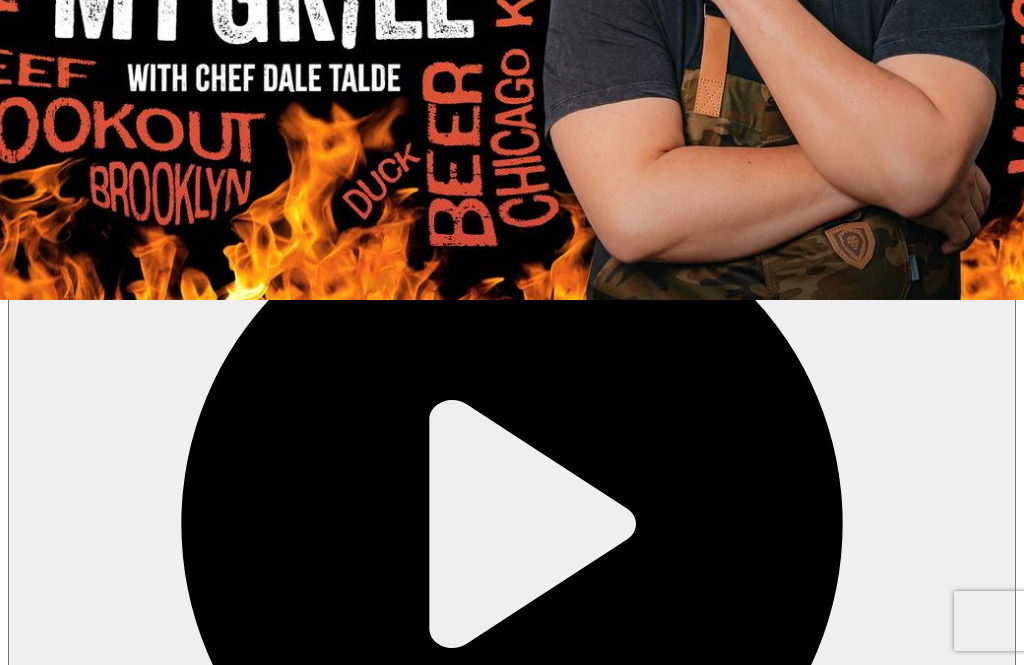 click at bounding box center [16, 2329] 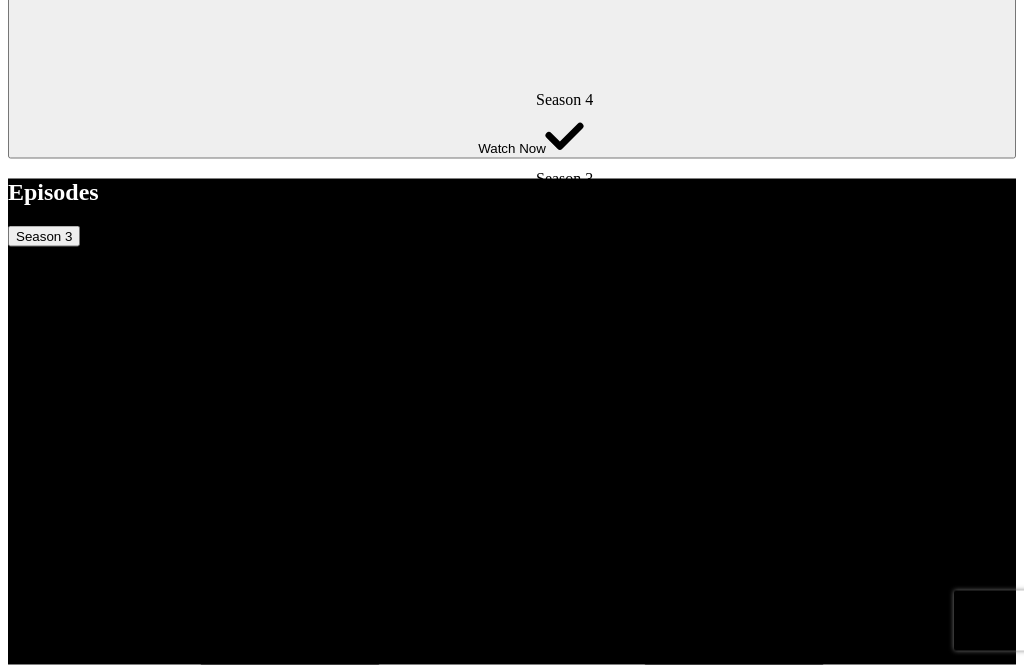 scroll, scrollTop: 1248, scrollLeft: 0, axis: vertical 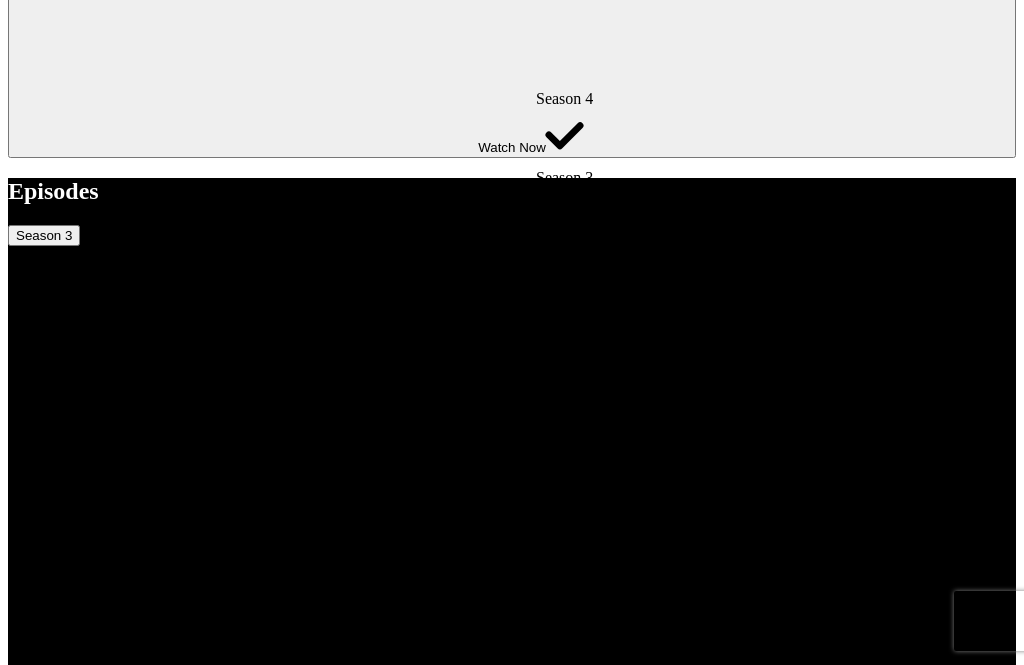click on "Season 3" at bounding box center [564, 208] 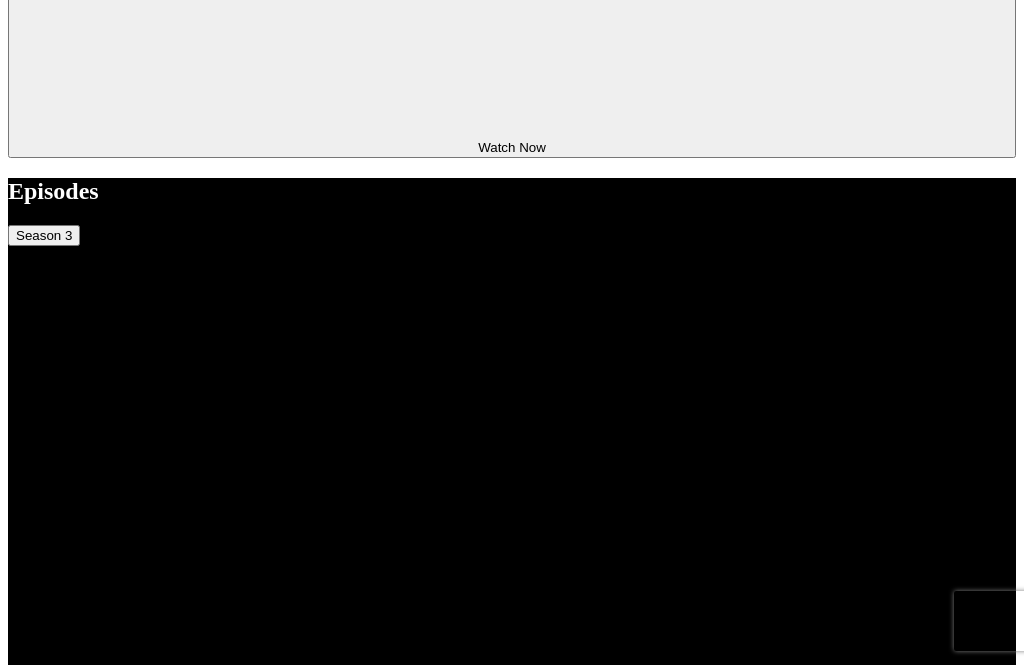click at bounding box center [16, 4457] 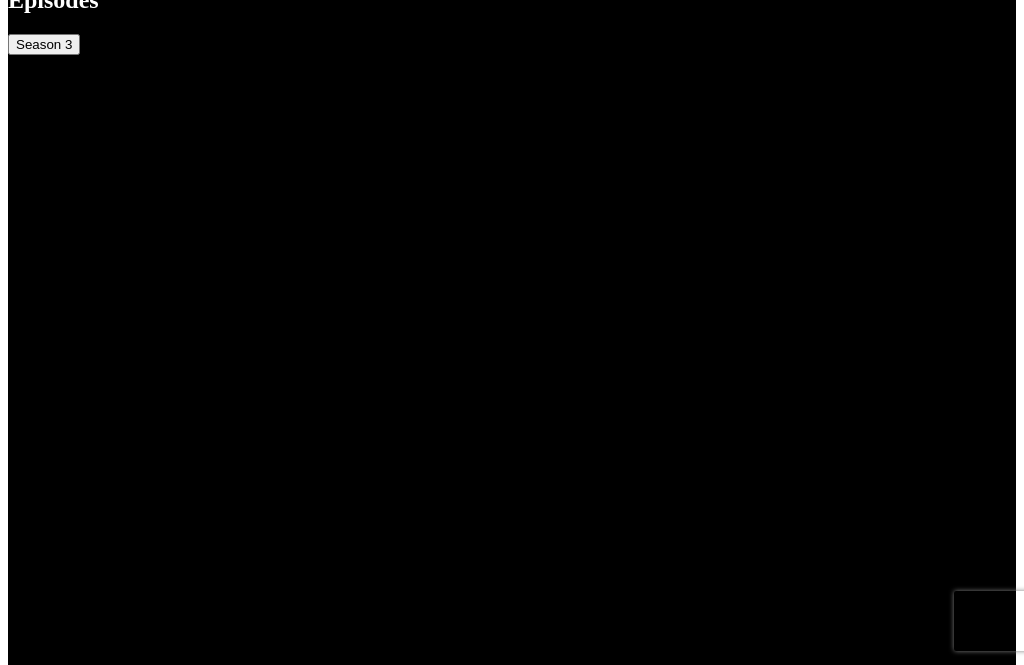 scroll, scrollTop: 1437, scrollLeft: 0, axis: vertical 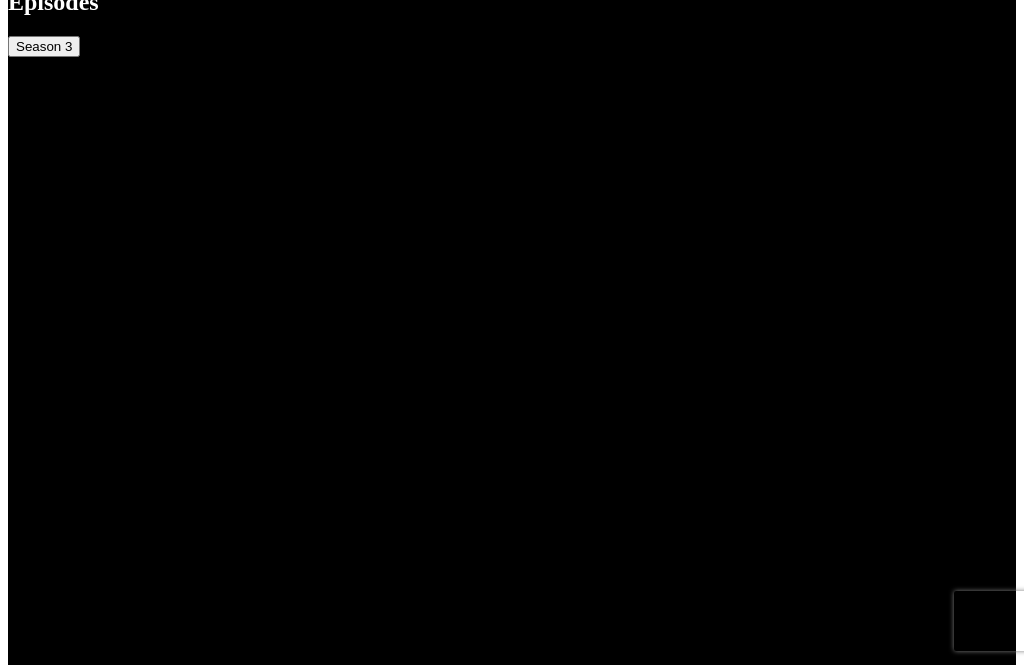 click on "View All Recipes From This Show" at bounding box center [119, 4282] 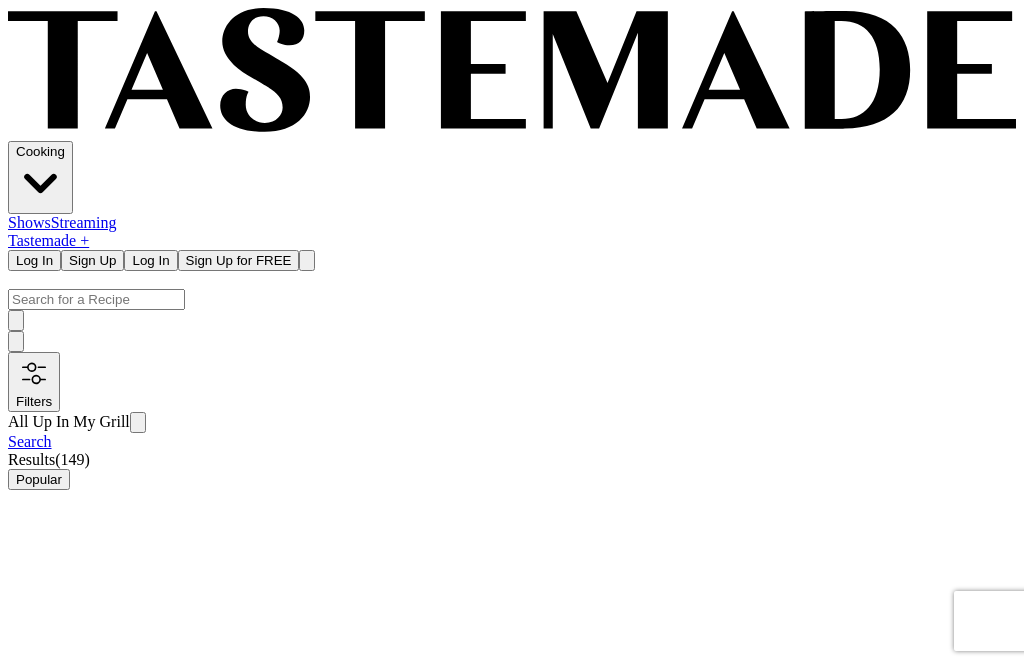 scroll, scrollTop: 0, scrollLeft: 0, axis: both 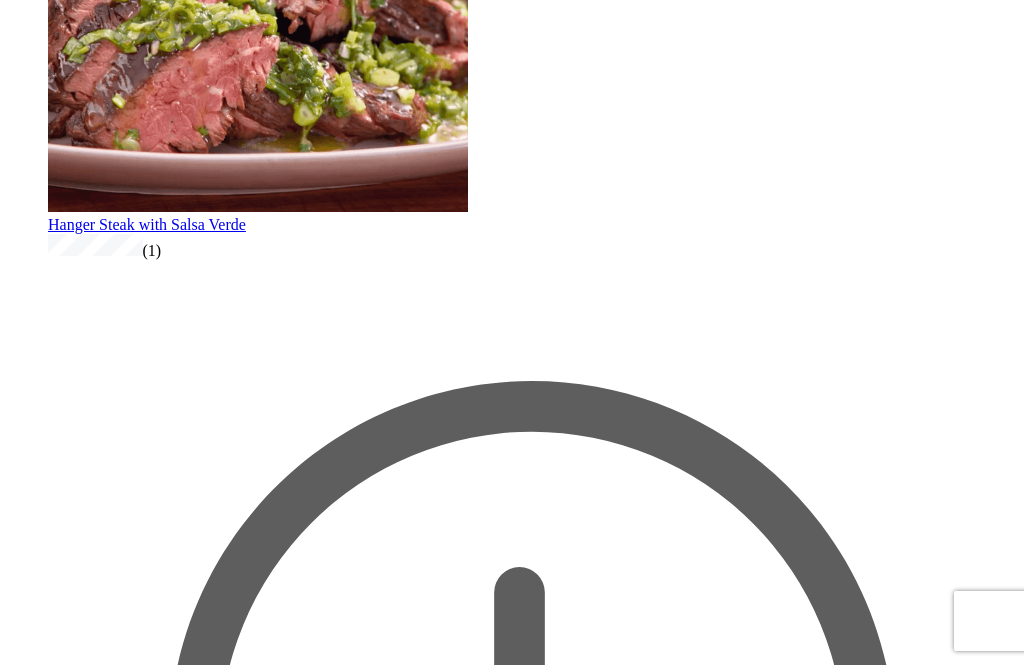 click on "Frozen Banana Pudding Pops" at bounding box center [142, 28721] 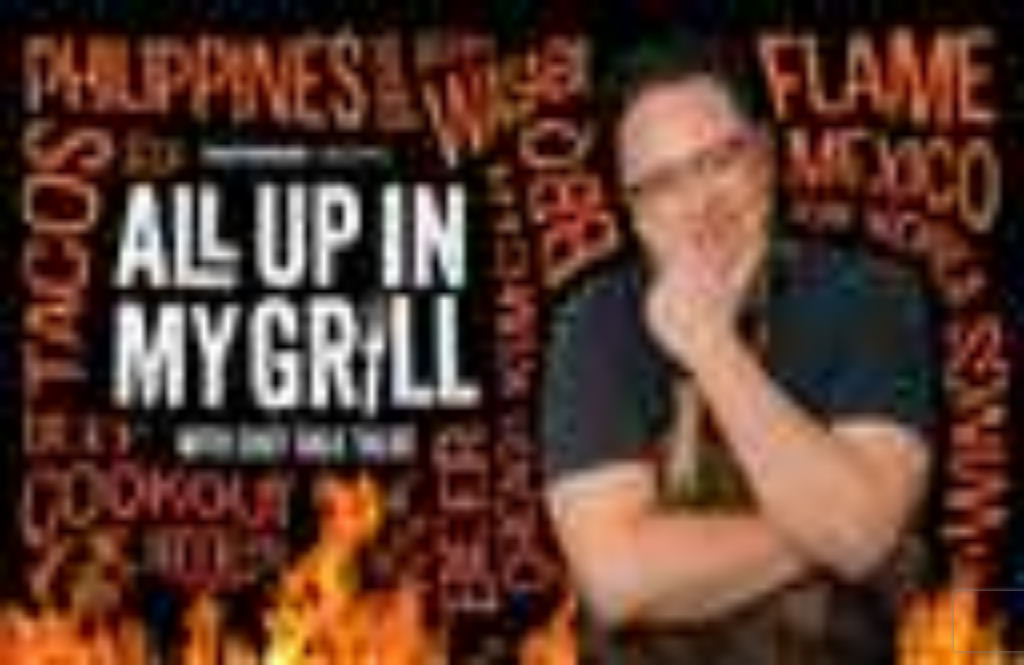 scroll, scrollTop: 0, scrollLeft: 0, axis: both 